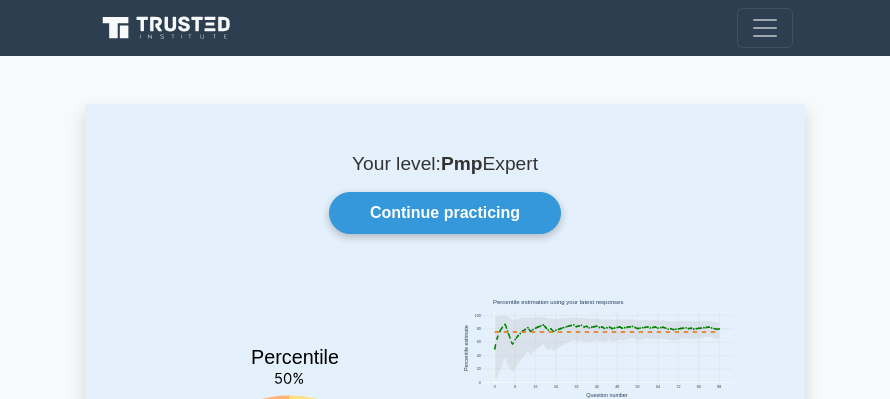scroll, scrollTop: 220, scrollLeft: 0, axis: vertical 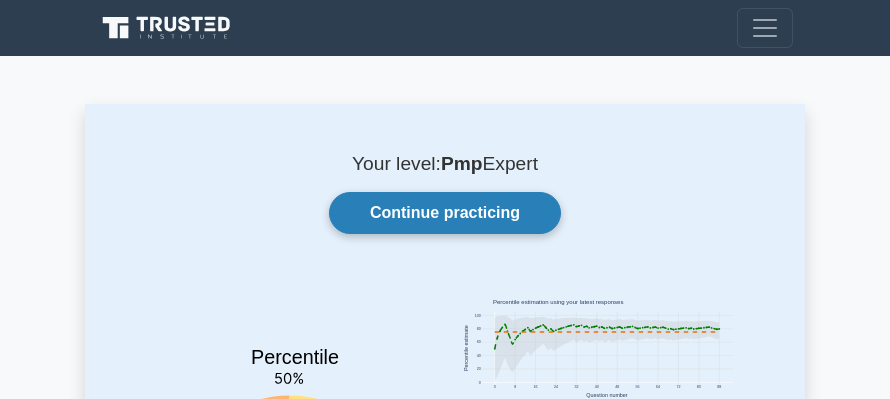 click on "Continue practicing" at bounding box center (445, 213) 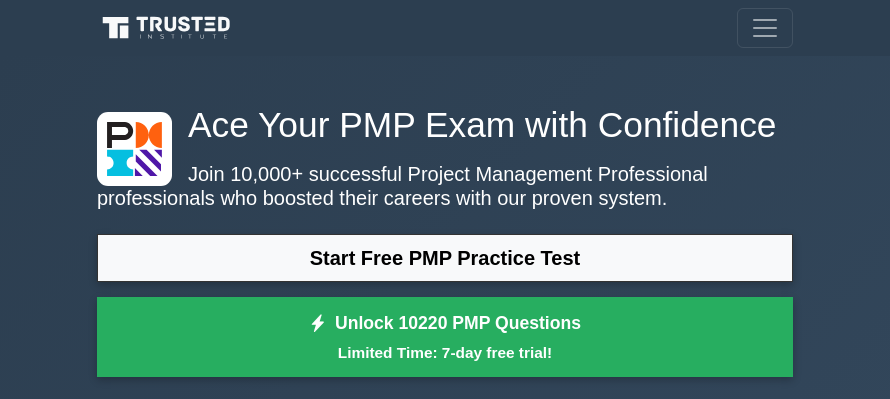 scroll, scrollTop: 0, scrollLeft: 0, axis: both 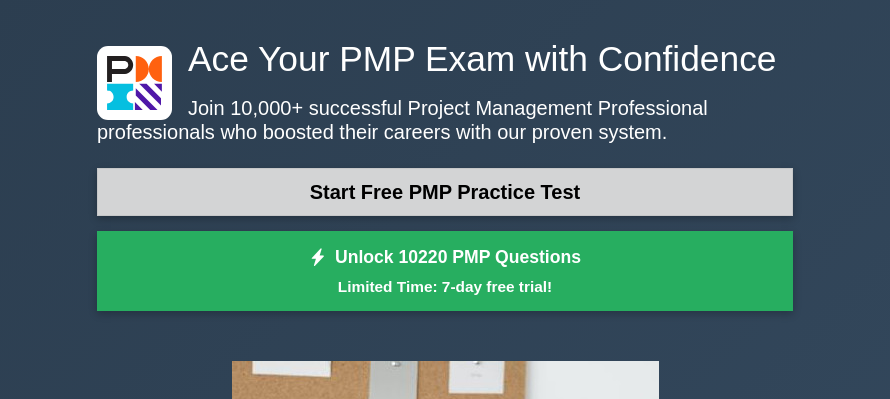 click on "Start Free PMP Practice Test" at bounding box center (445, 192) 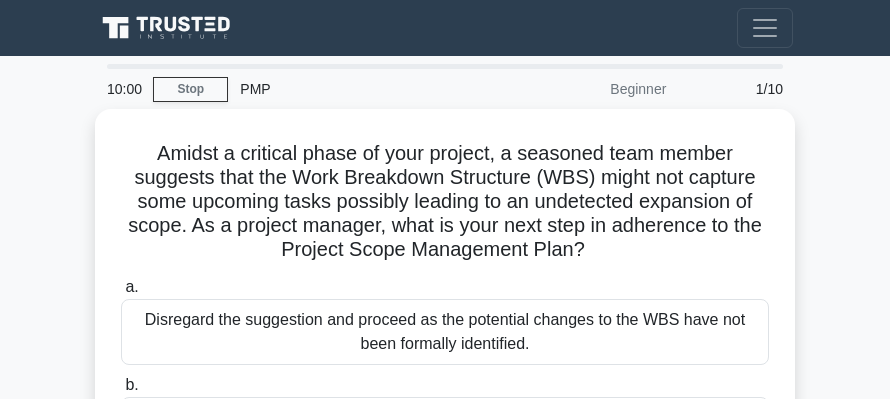 scroll, scrollTop: 0, scrollLeft: 0, axis: both 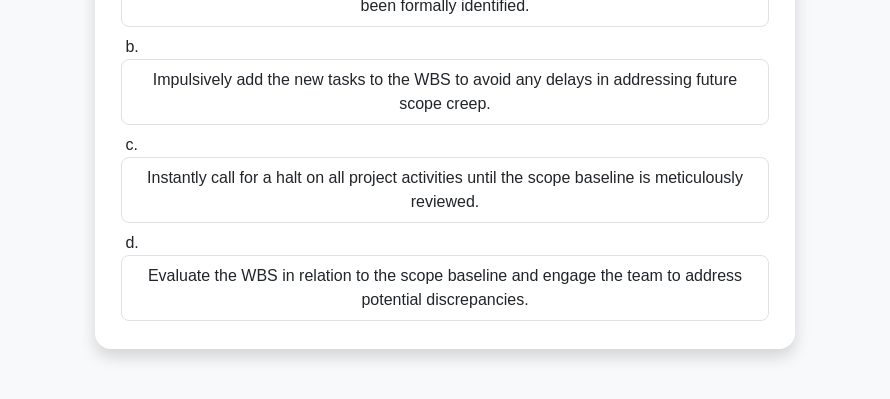 click on "Evaluate the WBS in relation to the scope baseline and engage the team to address potential discrepancies." at bounding box center [445, 288] 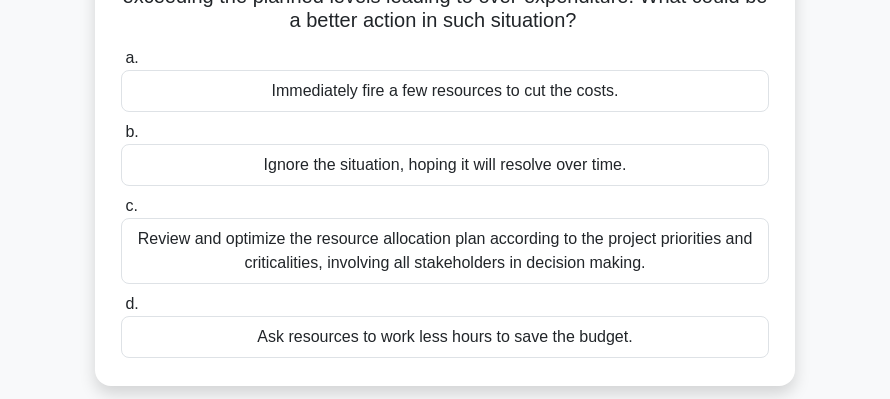 scroll, scrollTop: 200, scrollLeft: 0, axis: vertical 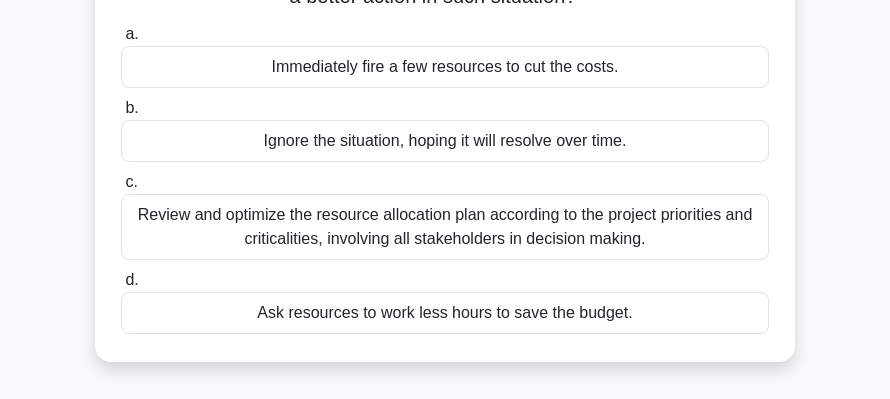 click on "Review and optimize the resource allocation plan according to the project priorities and criticalities, involving all stakeholders in decision making." at bounding box center (445, 227) 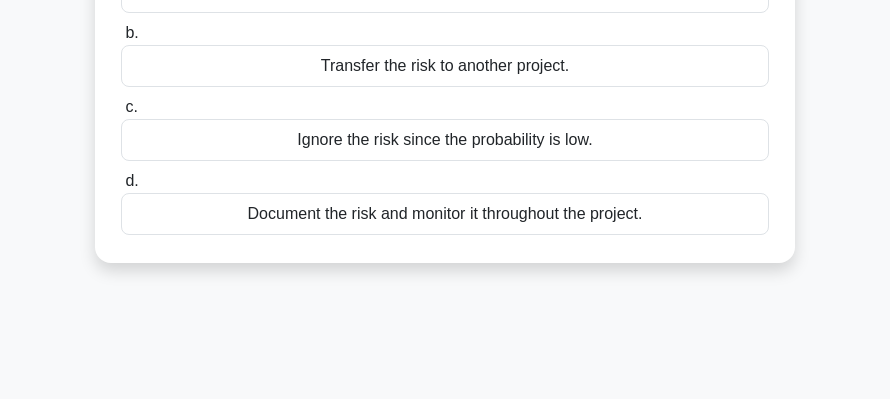 scroll, scrollTop: 200, scrollLeft: 0, axis: vertical 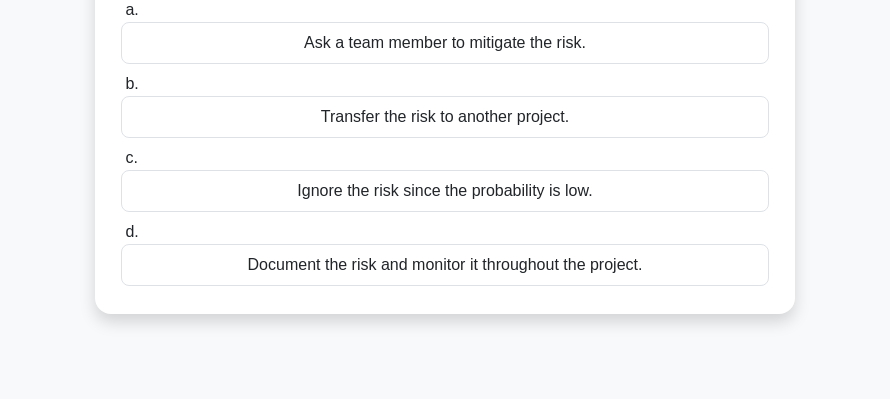 click on "Document the risk and monitor it throughout the project." at bounding box center (445, 265) 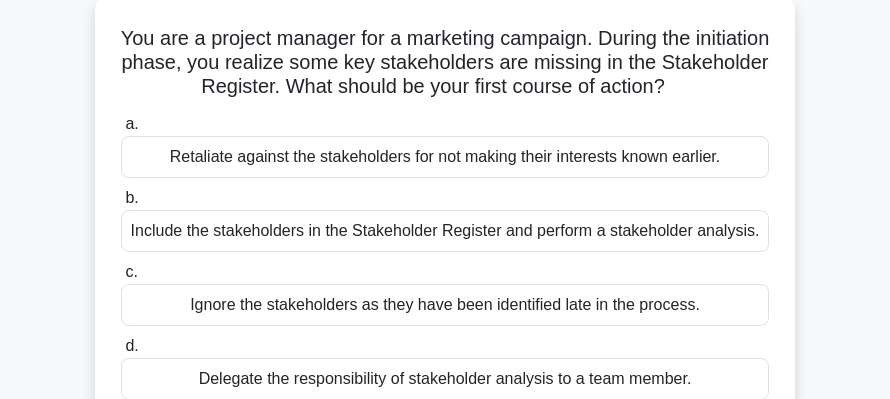 scroll, scrollTop: 133, scrollLeft: 0, axis: vertical 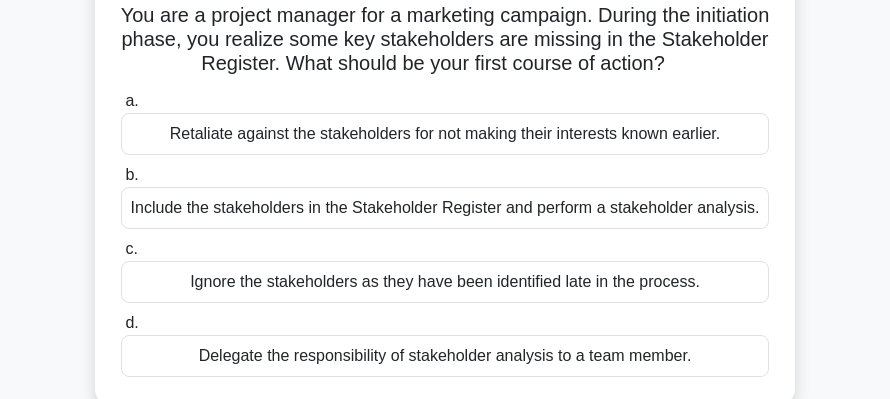 click on "Include the stakeholders in the Stakeholder Register and perform a stakeholder analysis." at bounding box center (445, 208) 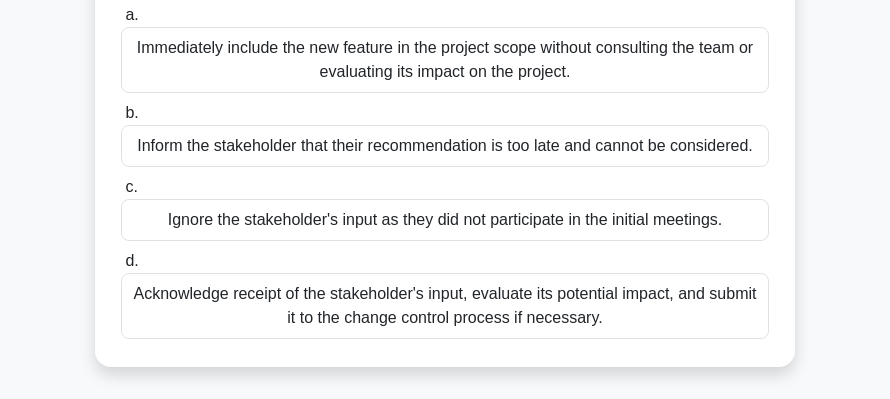 scroll, scrollTop: 266, scrollLeft: 0, axis: vertical 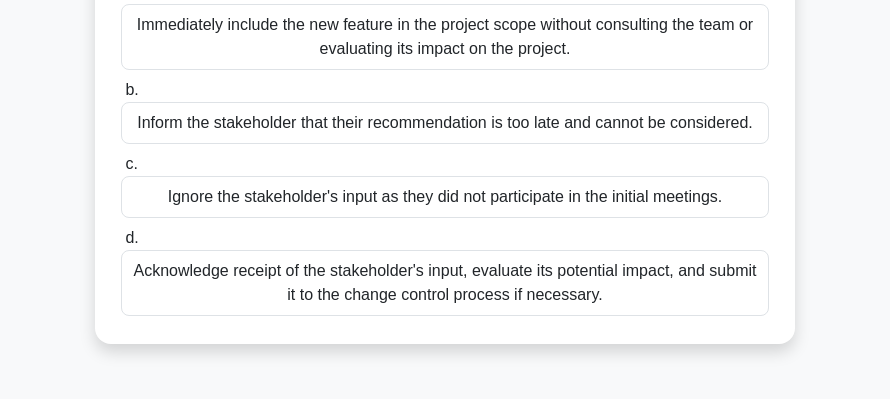 click on "Acknowledge receipt of the stakeholder's input, evaluate its potential impact, and submit it to the change control process if necessary." at bounding box center [445, 283] 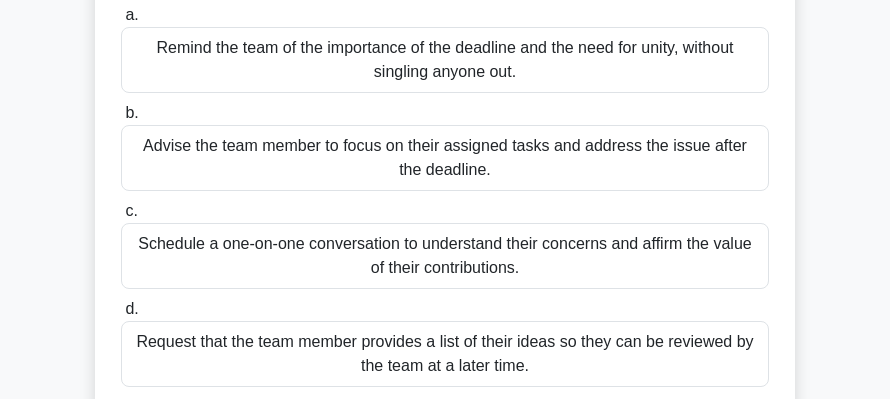 scroll, scrollTop: 266, scrollLeft: 0, axis: vertical 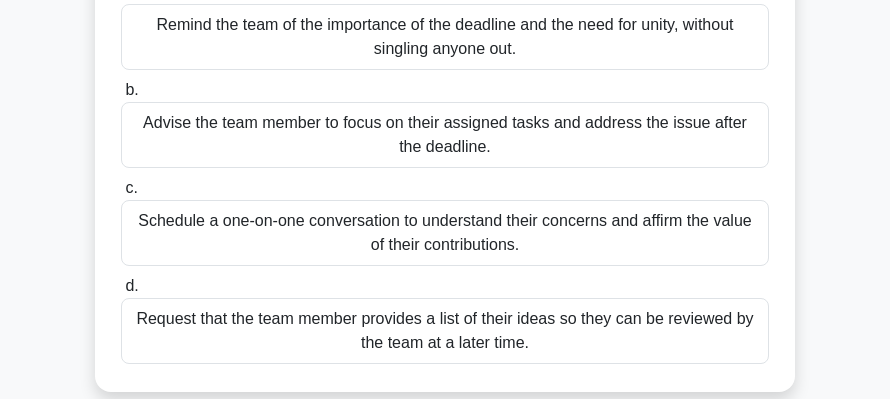 click on "Schedule a one-on-one conversation to understand their concerns and affirm the value of their contributions." at bounding box center (445, 233) 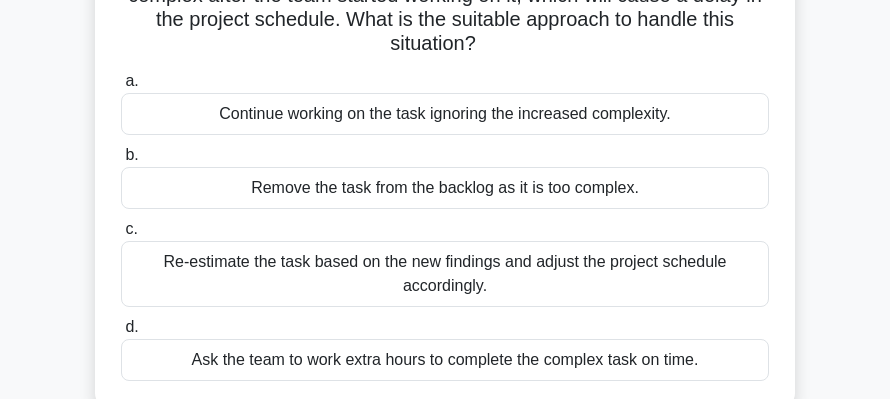 scroll, scrollTop: 200, scrollLeft: 0, axis: vertical 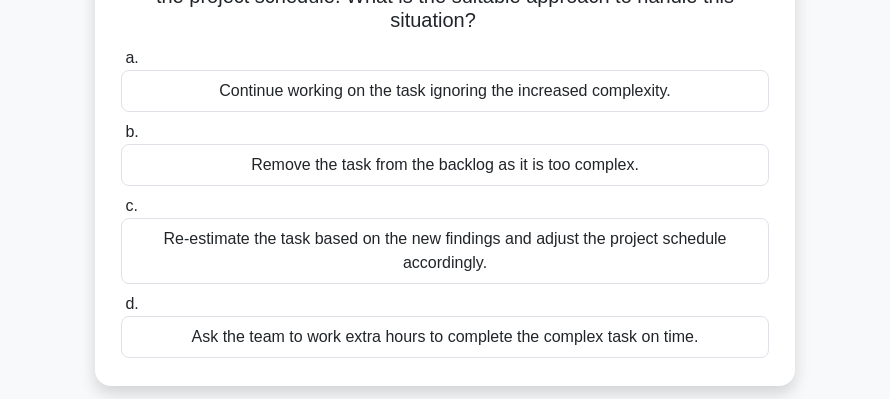click on "Re-estimate the task based on the new findings and adjust the project schedule accordingly." at bounding box center (445, 251) 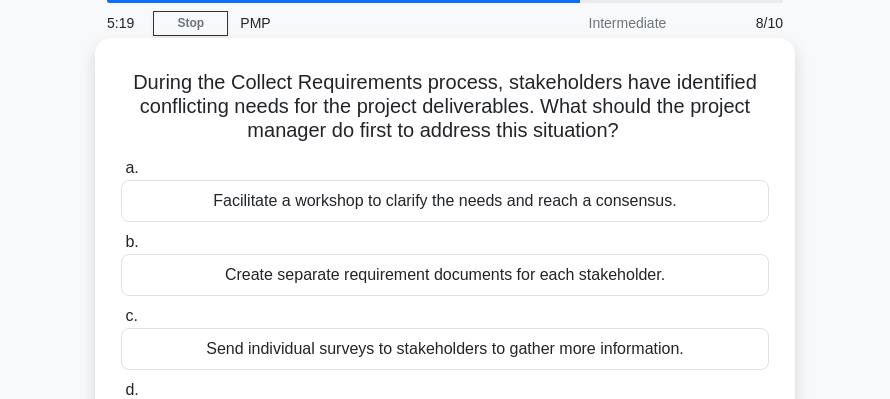 scroll, scrollTop: 133, scrollLeft: 0, axis: vertical 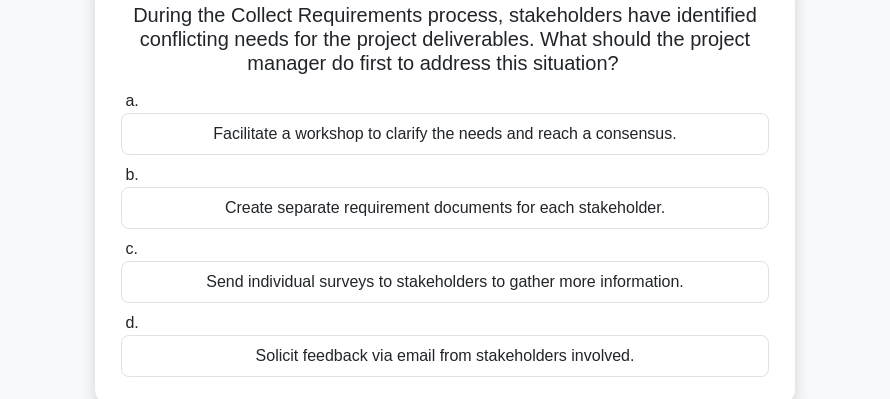 click on "Facilitate a workshop to clarify the needs and reach a consensus." at bounding box center [445, 134] 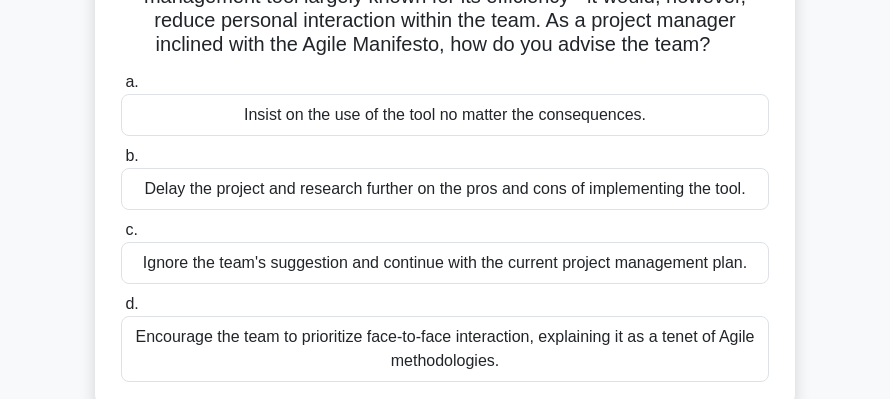 scroll, scrollTop: 200, scrollLeft: 0, axis: vertical 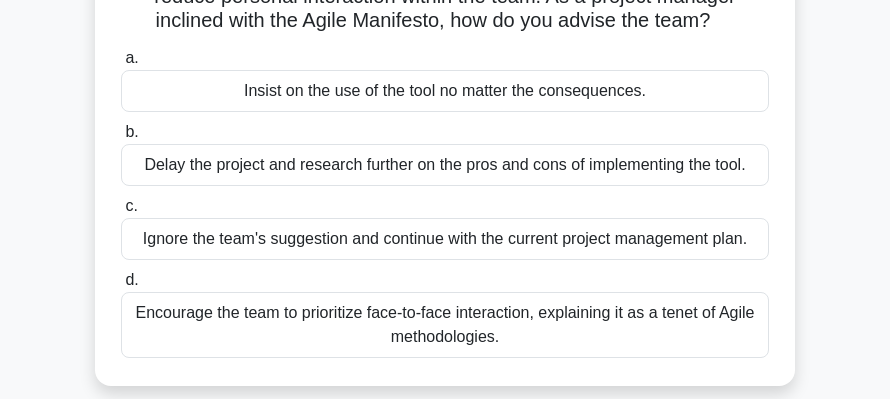 click on "Encourage the team to prioritize face-to-face interaction, explaining it as a tenet of Agile methodologies." at bounding box center [445, 325] 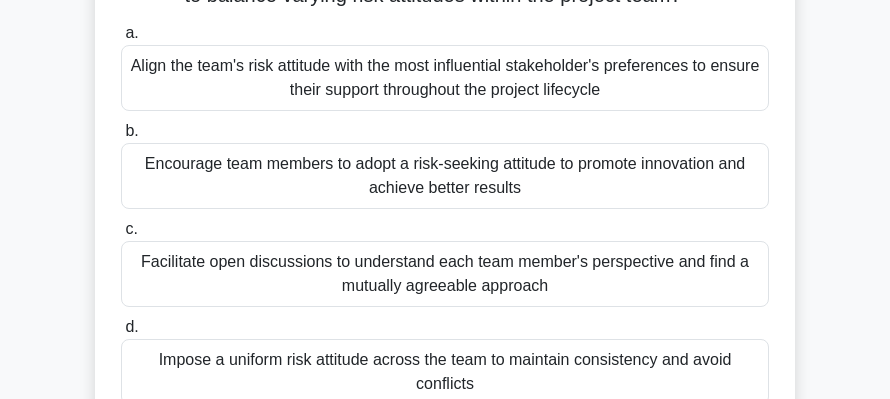 scroll, scrollTop: 200, scrollLeft: 0, axis: vertical 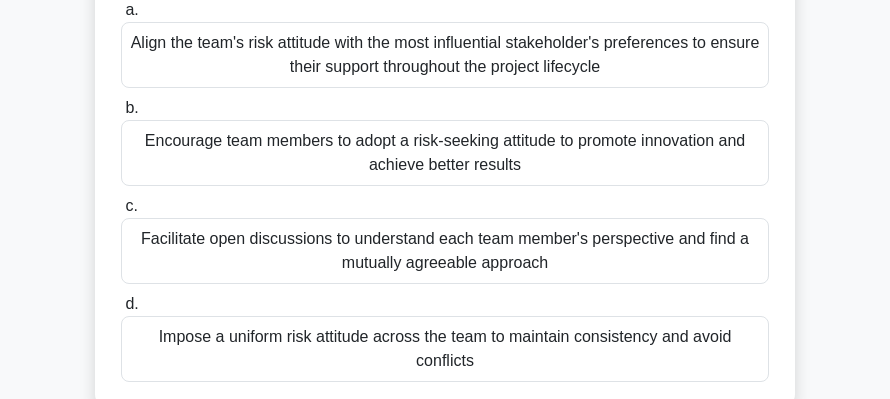 click on "Facilitate open discussions to understand each team member's perspective and find a mutually agreeable approach" at bounding box center (445, 251) 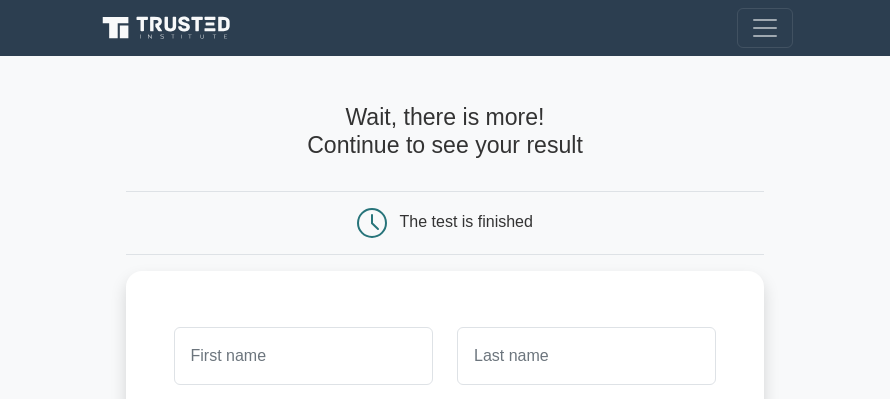 scroll, scrollTop: 0, scrollLeft: 0, axis: both 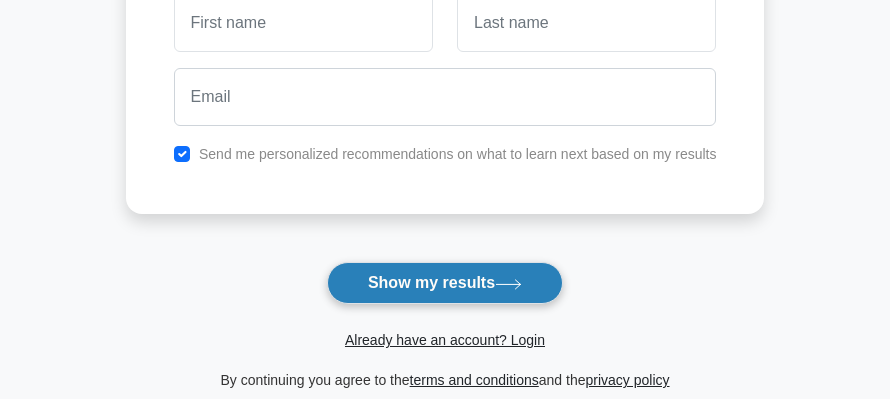 click on "Show my results" at bounding box center [445, 283] 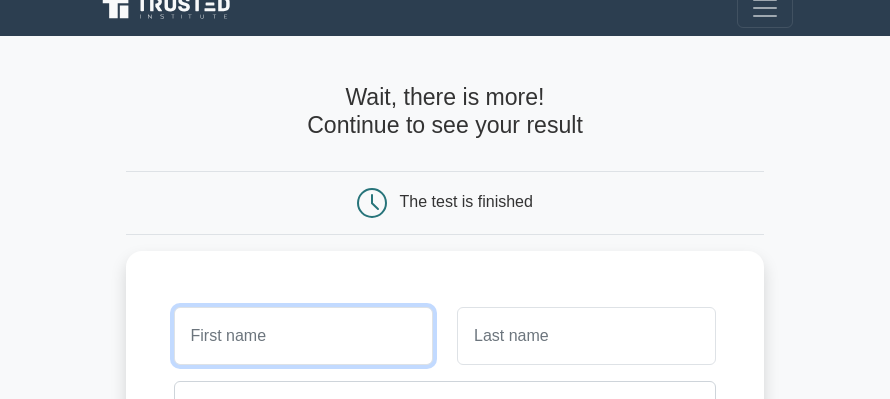 scroll, scrollTop: 0, scrollLeft: 0, axis: both 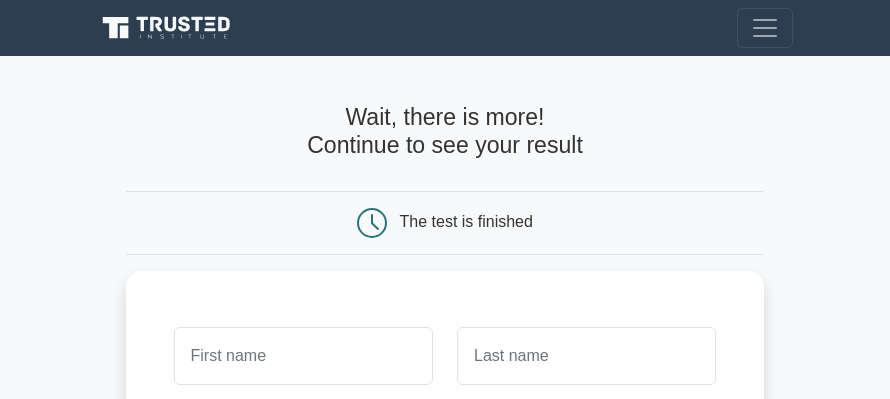 click 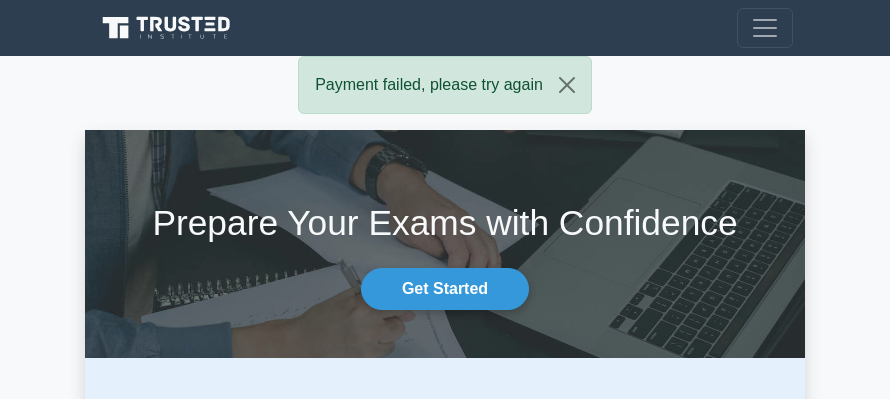scroll, scrollTop: 0, scrollLeft: 0, axis: both 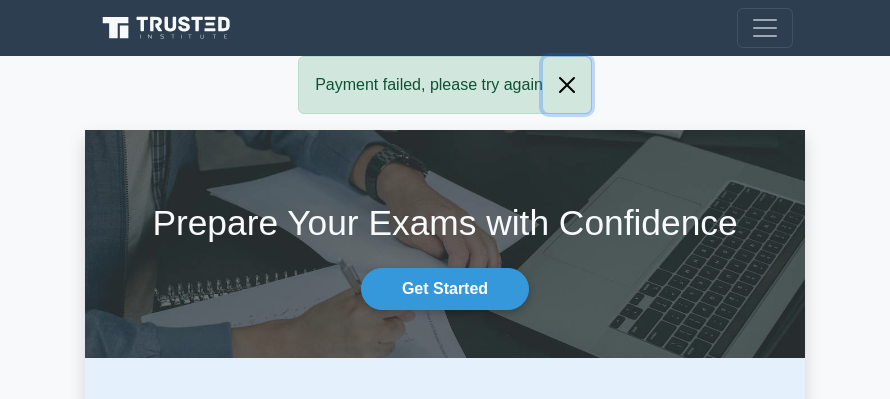 click at bounding box center (567, 85) 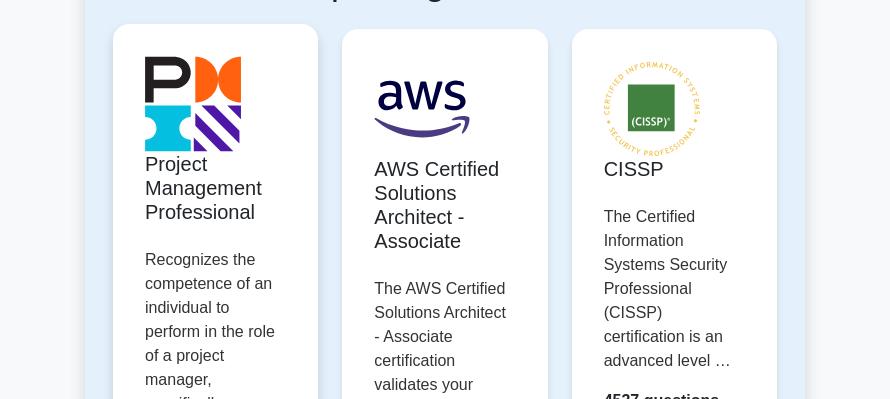 scroll, scrollTop: 400, scrollLeft: 0, axis: vertical 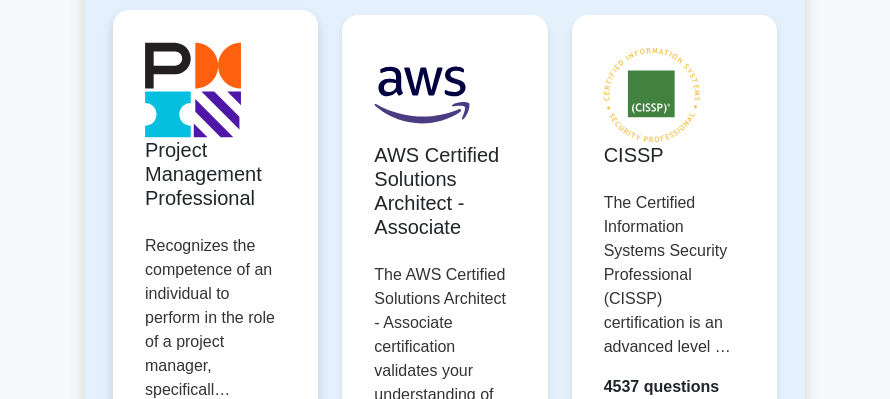 click on "Start practicing" at bounding box center [215, 499] 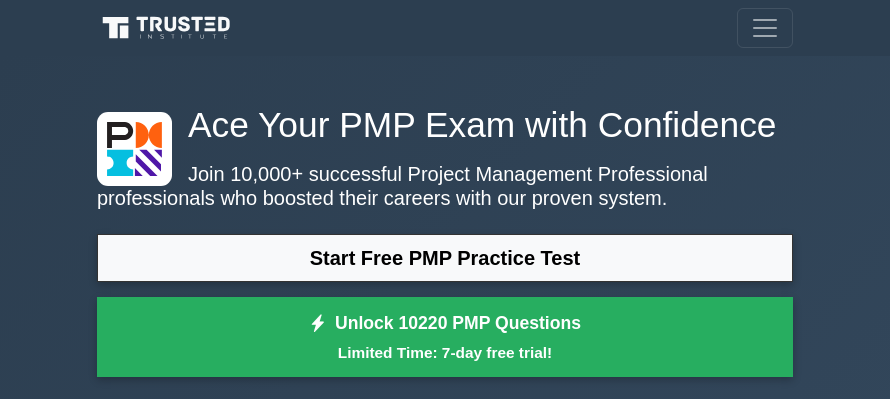 scroll, scrollTop: 0, scrollLeft: 0, axis: both 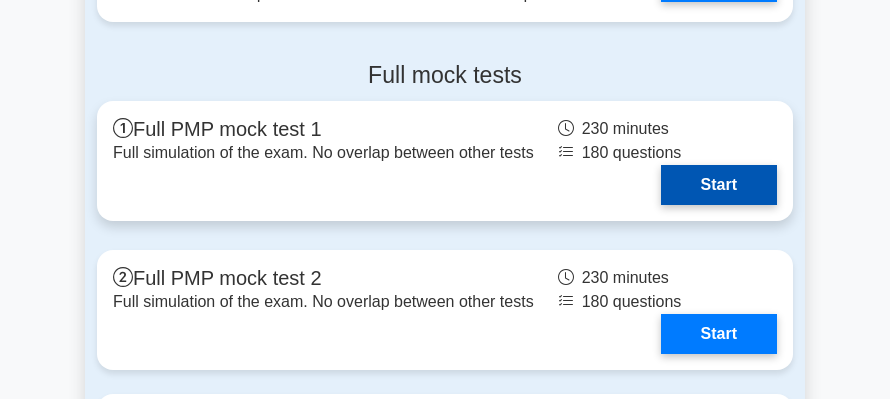 click on "Start" at bounding box center [719, 185] 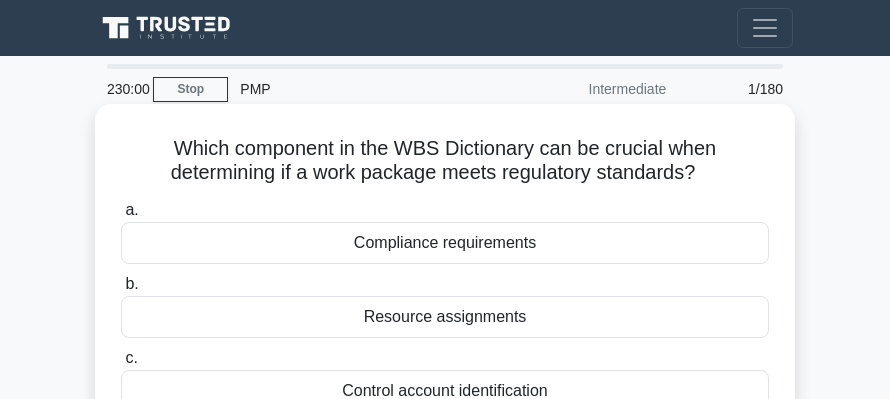 scroll, scrollTop: 0, scrollLeft: 0, axis: both 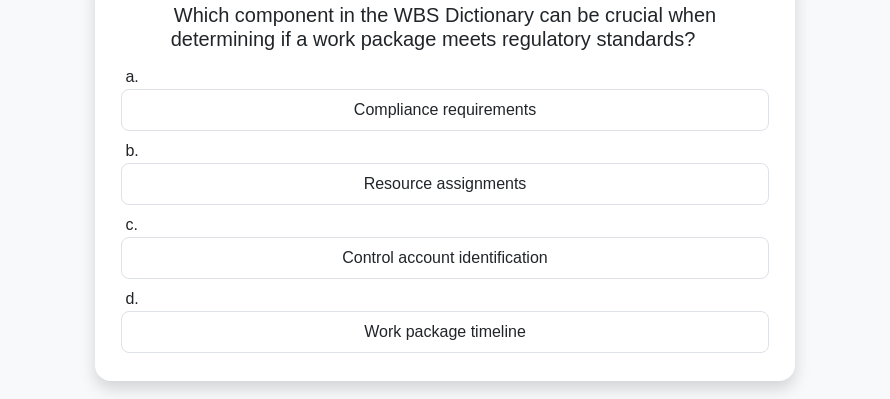 click on "Compliance requirements" at bounding box center (445, 110) 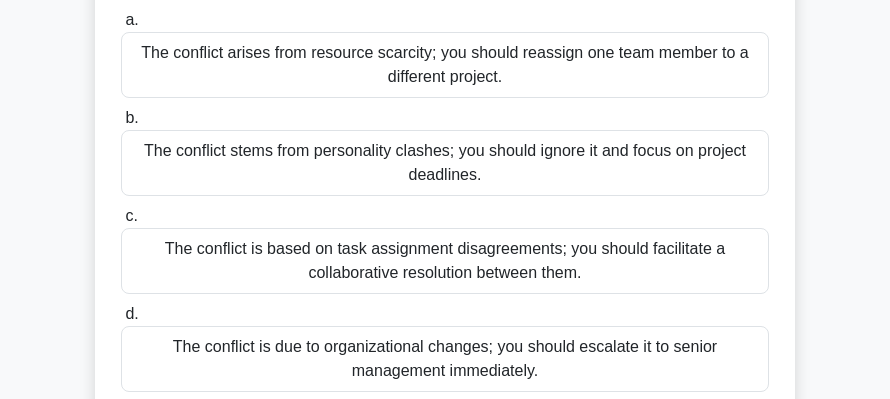scroll, scrollTop: 333, scrollLeft: 0, axis: vertical 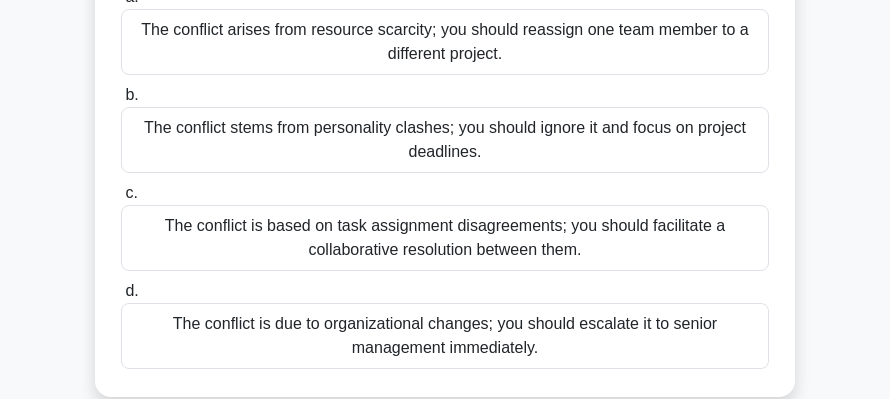 click on "The conflict is based on task assignment disagreements; you should facilitate a collaborative resolution between them." at bounding box center [445, 238] 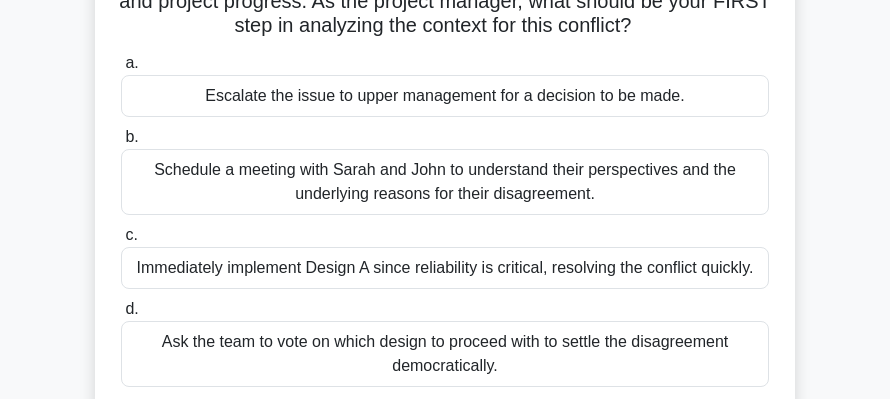 scroll, scrollTop: 266, scrollLeft: 0, axis: vertical 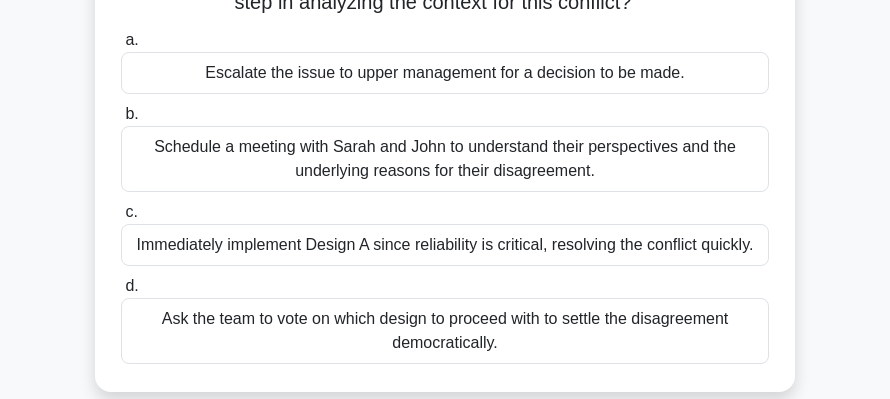 click on "Schedule a meeting with Sarah and John to understand their perspectives and the underlying reasons for their disagreement." at bounding box center [445, 159] 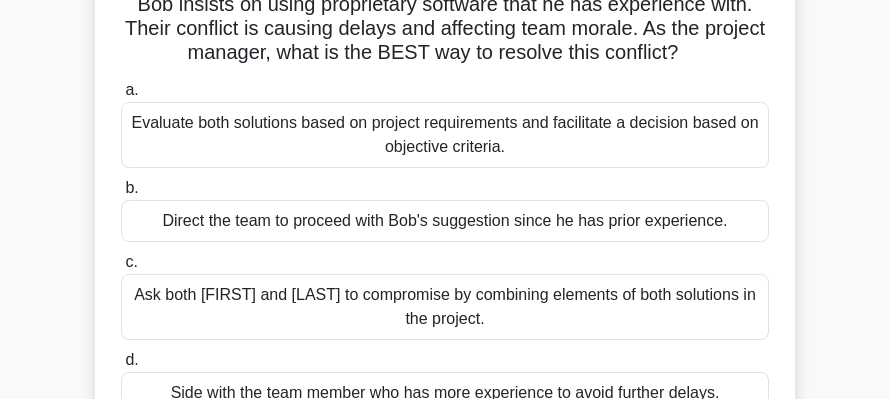 scroll, scrollTop: 266, scrollLeft: 0, axis: vertical 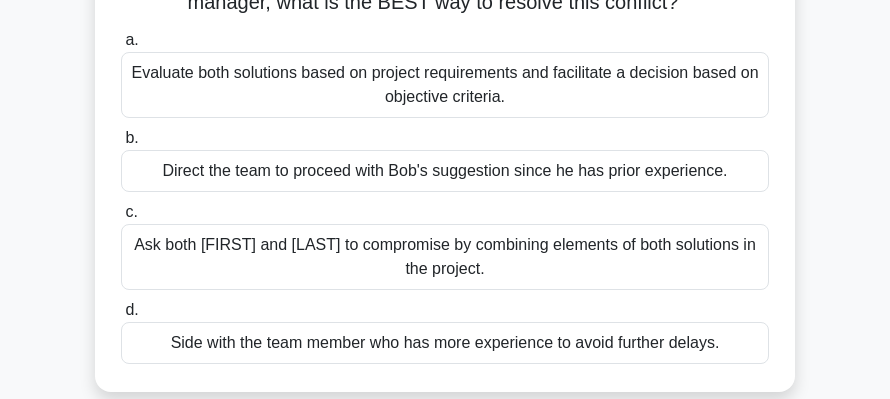 click on "Evaluate both solutions based on project requirements and facilitate a decision based on objective criteria." at bounding box center (445, 85) 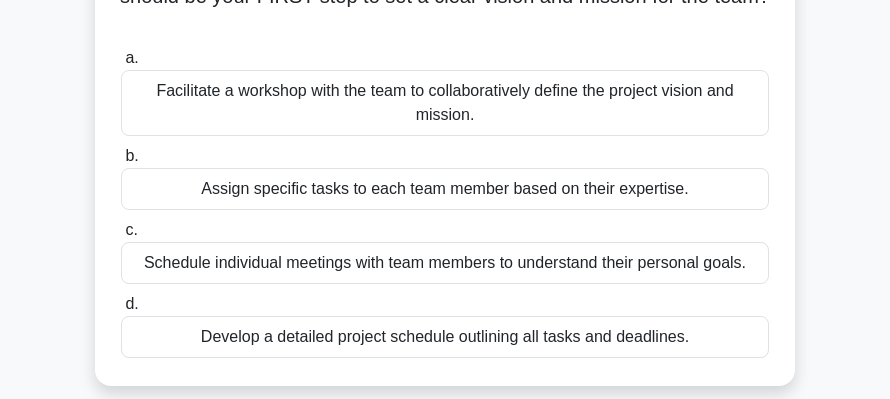 scroll, scrollTop: 133, scrollLeft: 0, axis: vertical 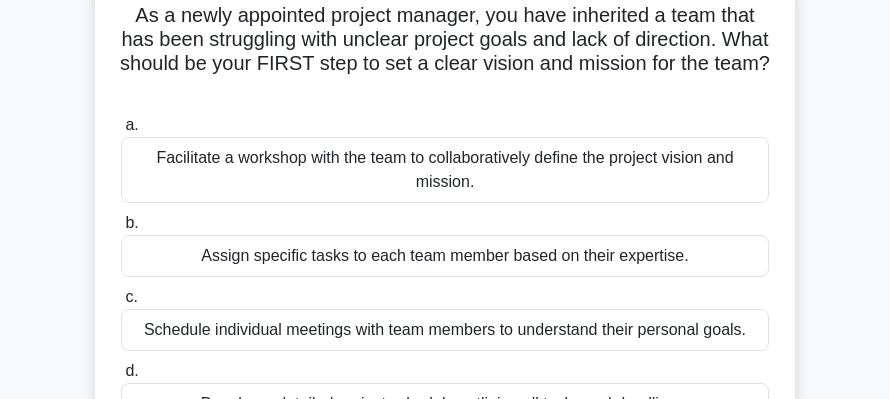 click on "Facilitate a workshop with the team to collaboratively define the project vision and mission." at bounding box center (445, 170) 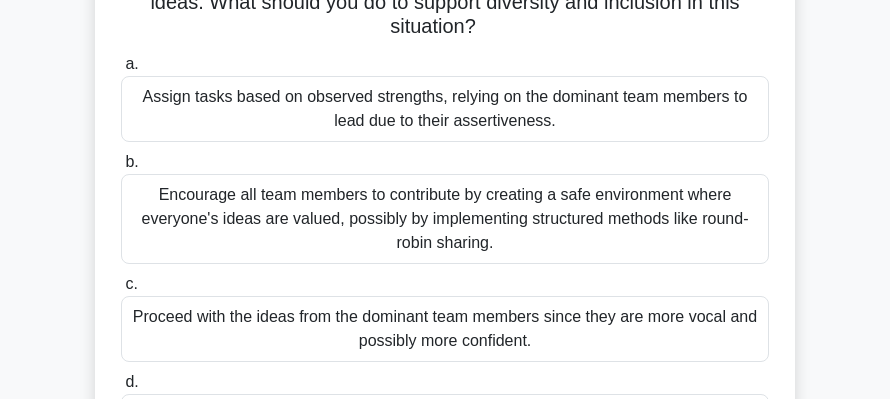 scroll, scrollTop: 333, scrollLeft: 0, axis: vertical 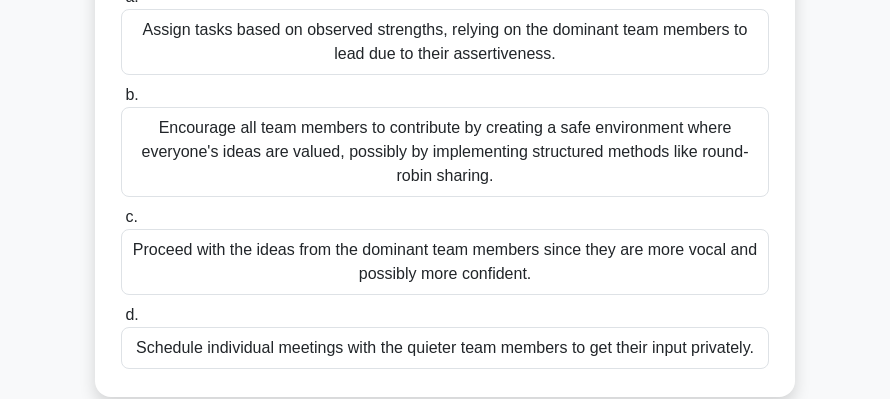 click on "Encourage all team members to contribute by creating a safe environment where everyone's ideas are valued, possibly by implementing structured methods like round-robin sharing." at bounding box center (445, 152) 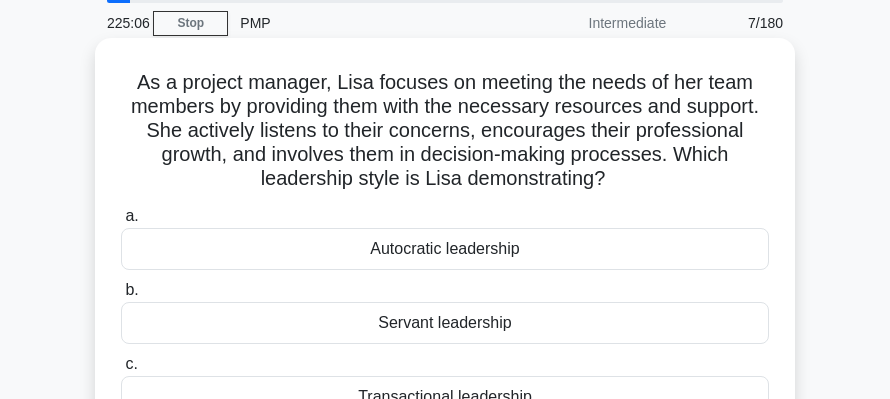 scroll, scrollTop: 133, scrollLeft: 0, axis: vertical 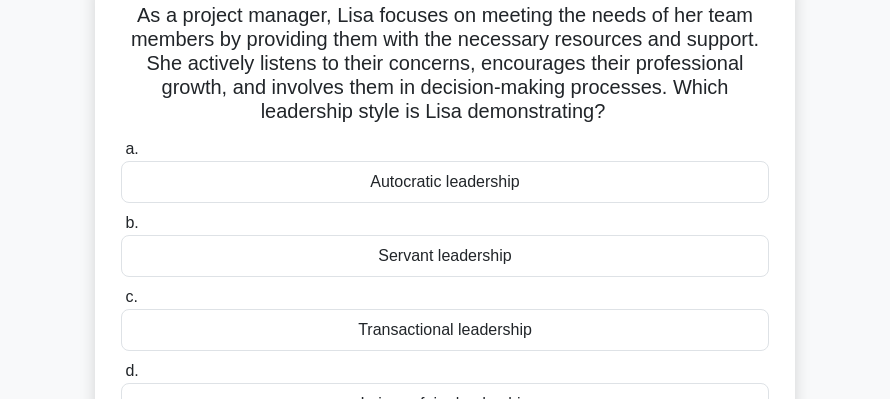 click on "Servant leadership" at bounding box center [445, 256] 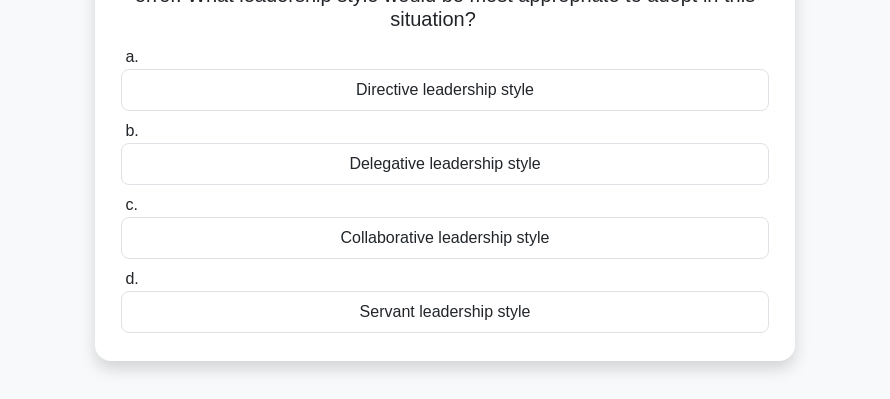 scroll, scrollTop: 266, scrollLeft: 0, axis: vertical 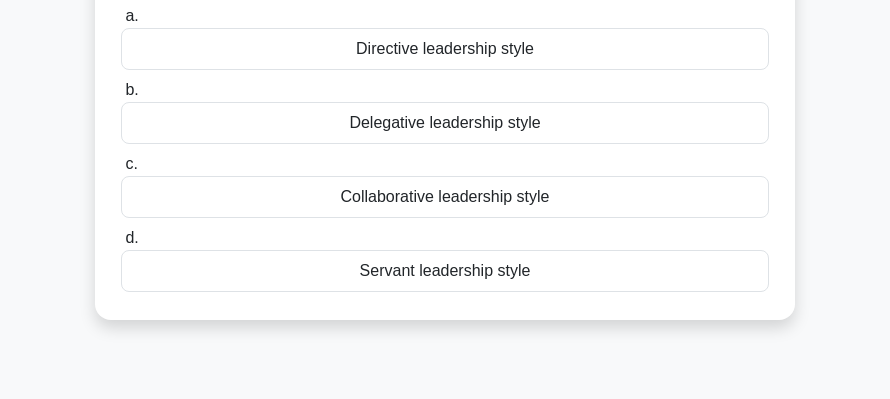 click on "Collaborative leadership style" at bounding box center [445, 197] 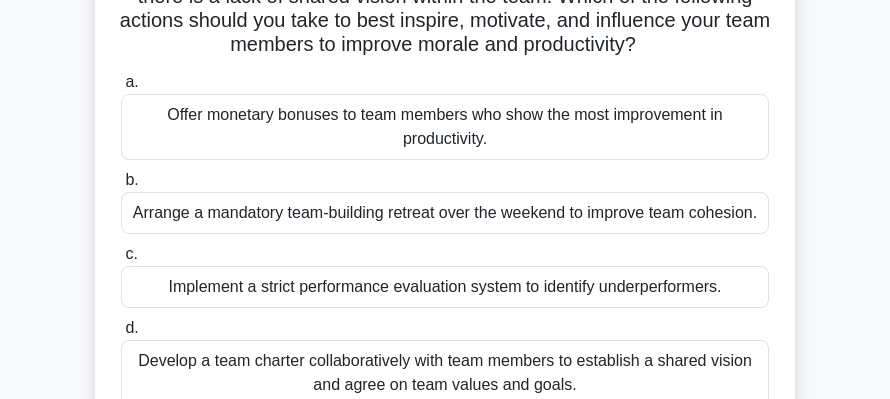 scroll, scrollTop: 266, scrollLeft: 0, axis: vertical 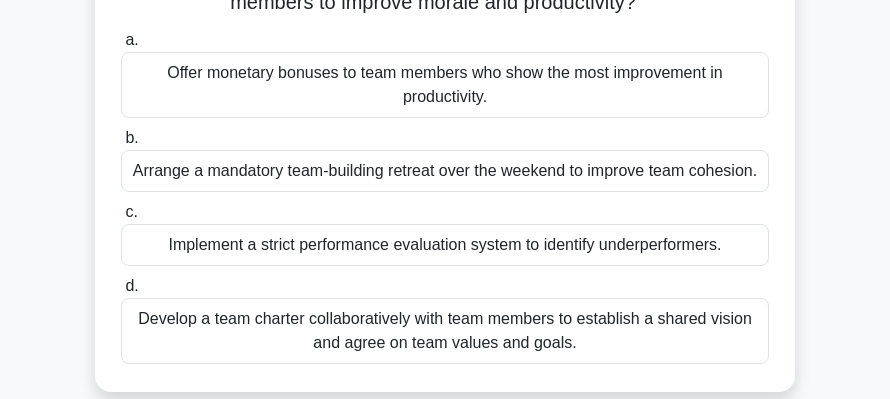 click on "Develop a team charter collaboratively with team members to establish a shared vision and agree on team values and goals." at bounding box center [445, 331] 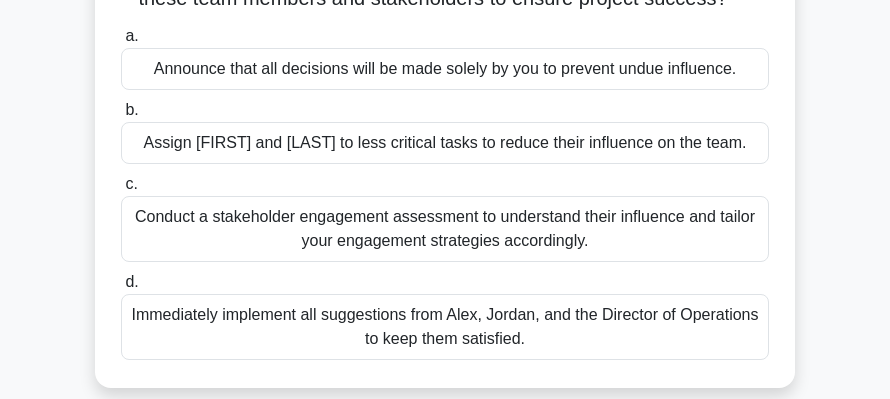 scroll, scrollTop: 333, scrollLeft: 0, axis: vertical 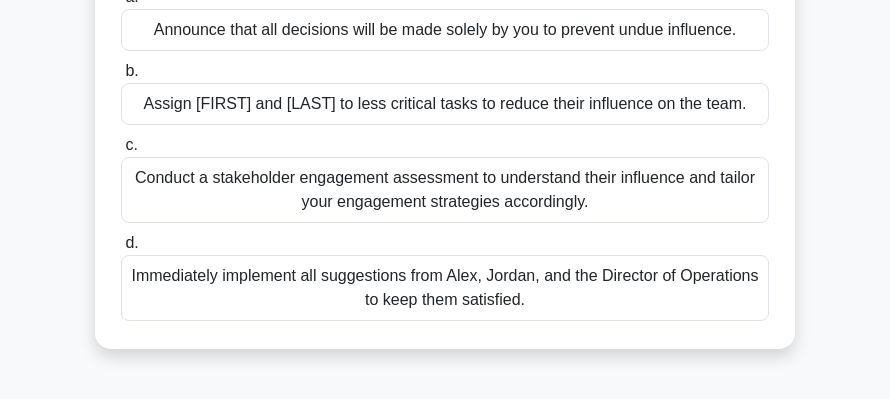 click on "Conduct a stakeholder engagement assessment to understand their influence and tailor your engagement strategies accordingly." at bounding box center [445, 190] 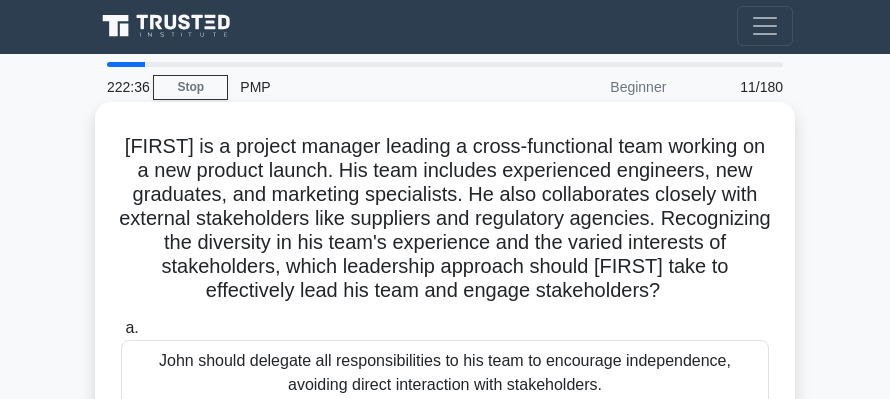 scroll, scrollTop: 0, scrollLeft: 0, axis: both 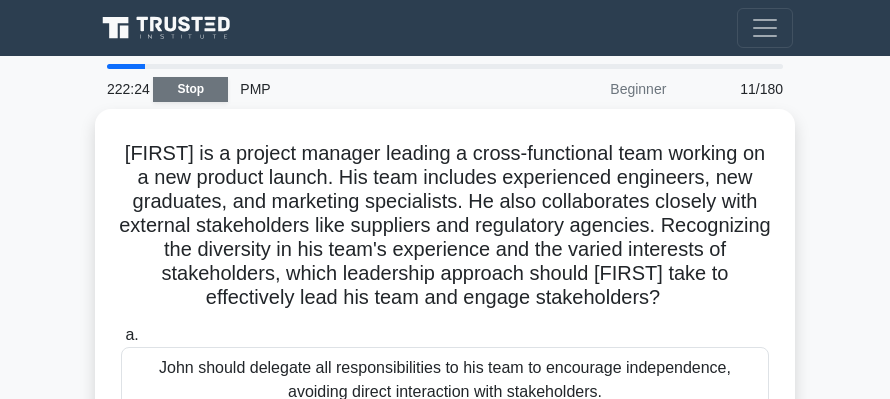 click on "Stop" at bounding box center [190, 89] 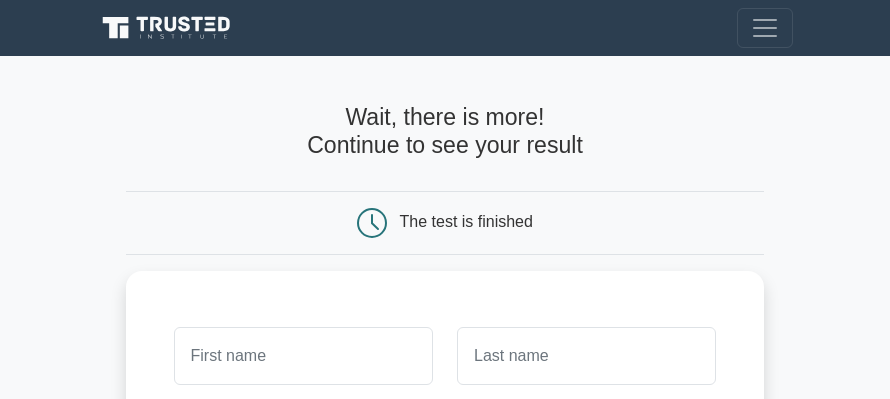 scroll, scrollTop: 0, scrollLeft: 0, axis: both 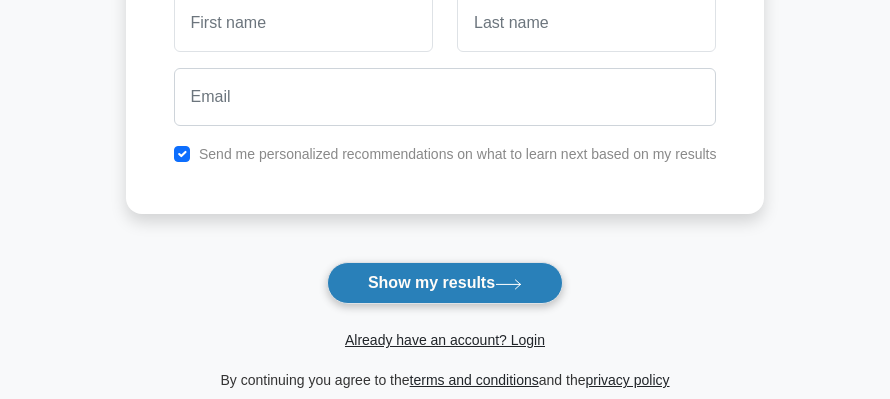 click on "Show my results" at bounding box center [445, 283] 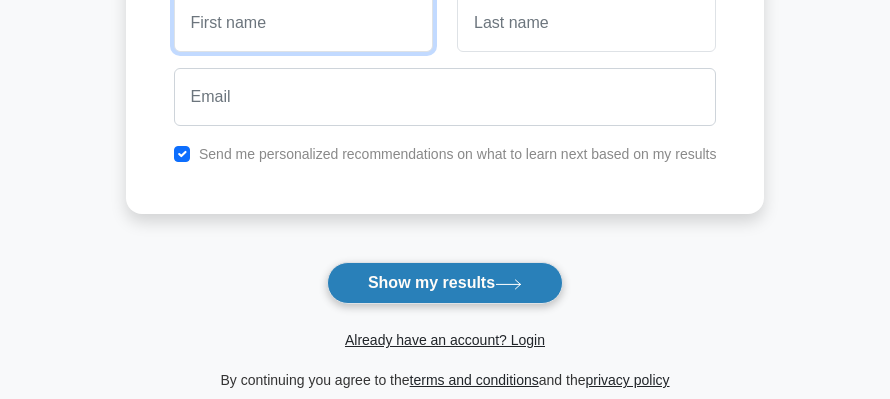 scroll, scrollTop: 326, scrollLeft: 0, axis: vertical 